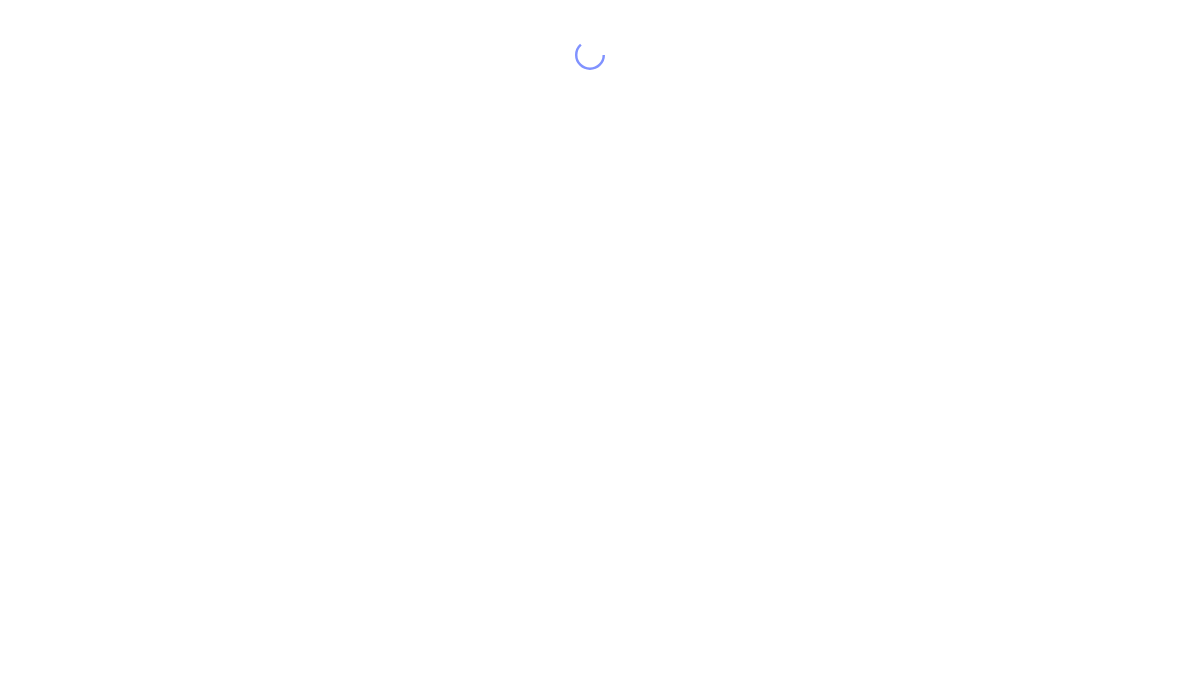 scroll, scrollTop: 40, scrollLeft: 0, axis: vertical 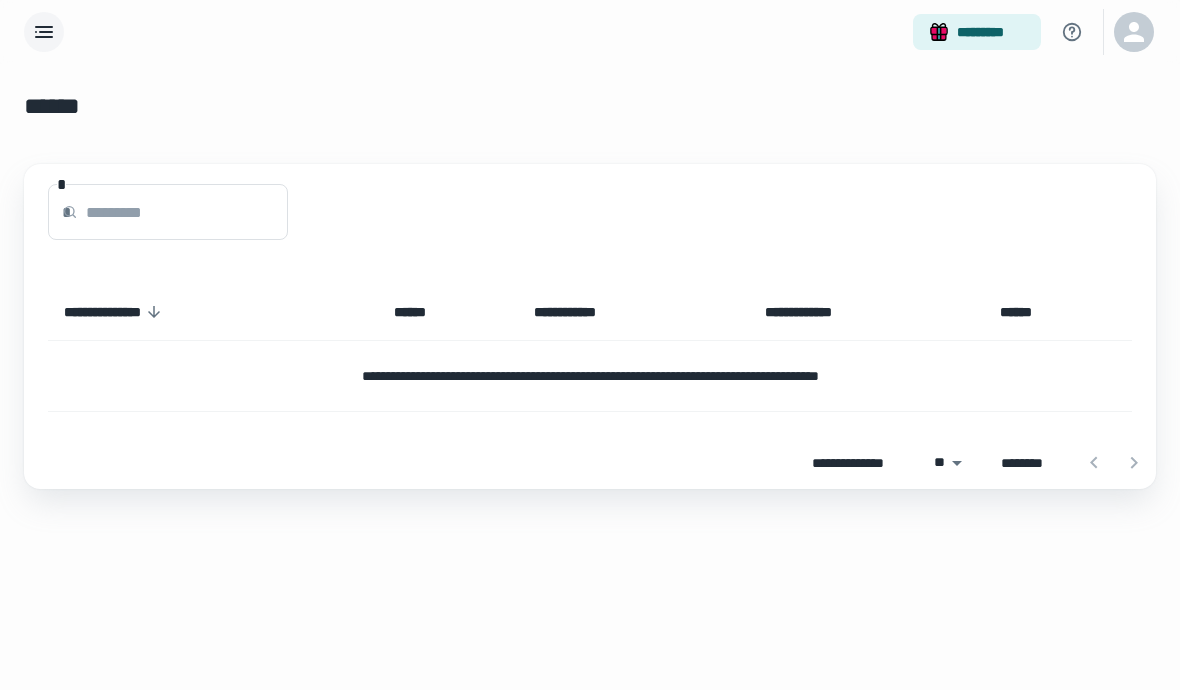 click at bounding box center [44, 32] 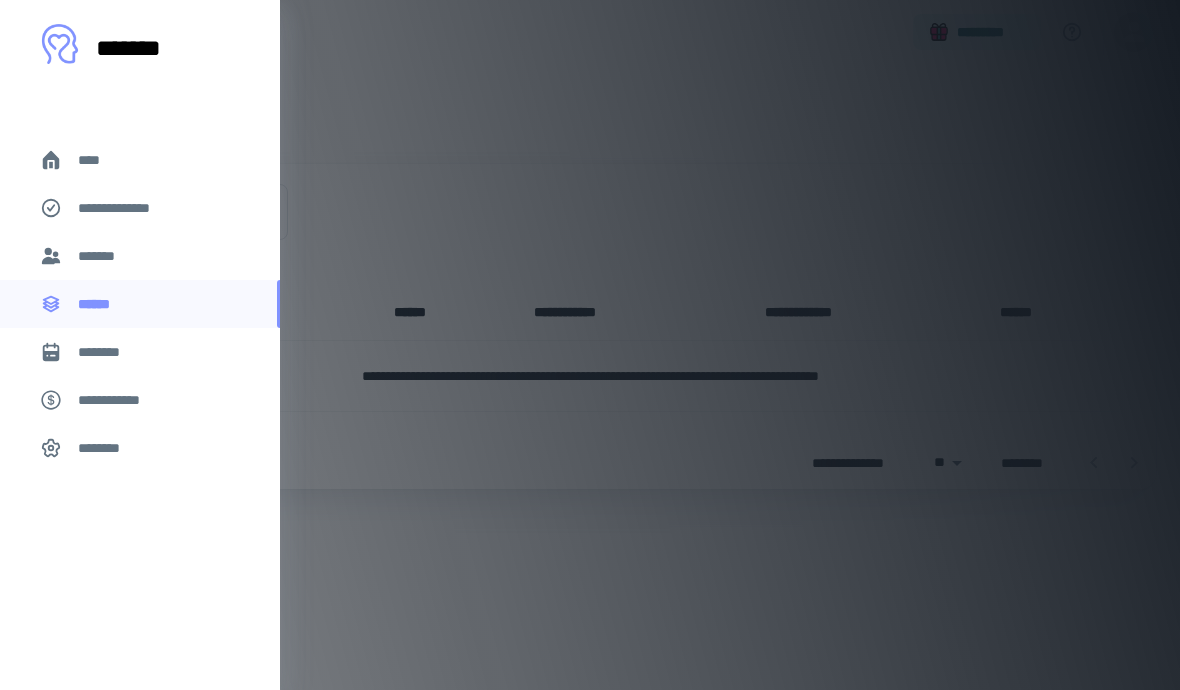 click on "****" at bounding box center (140, 160) 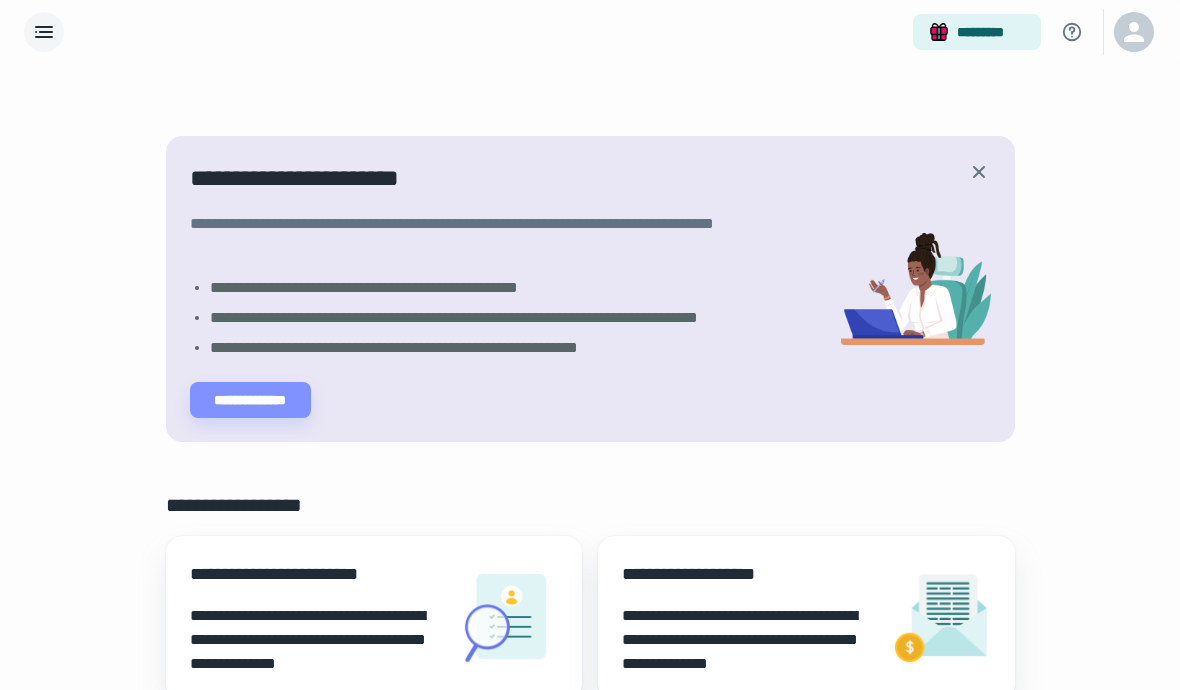 click 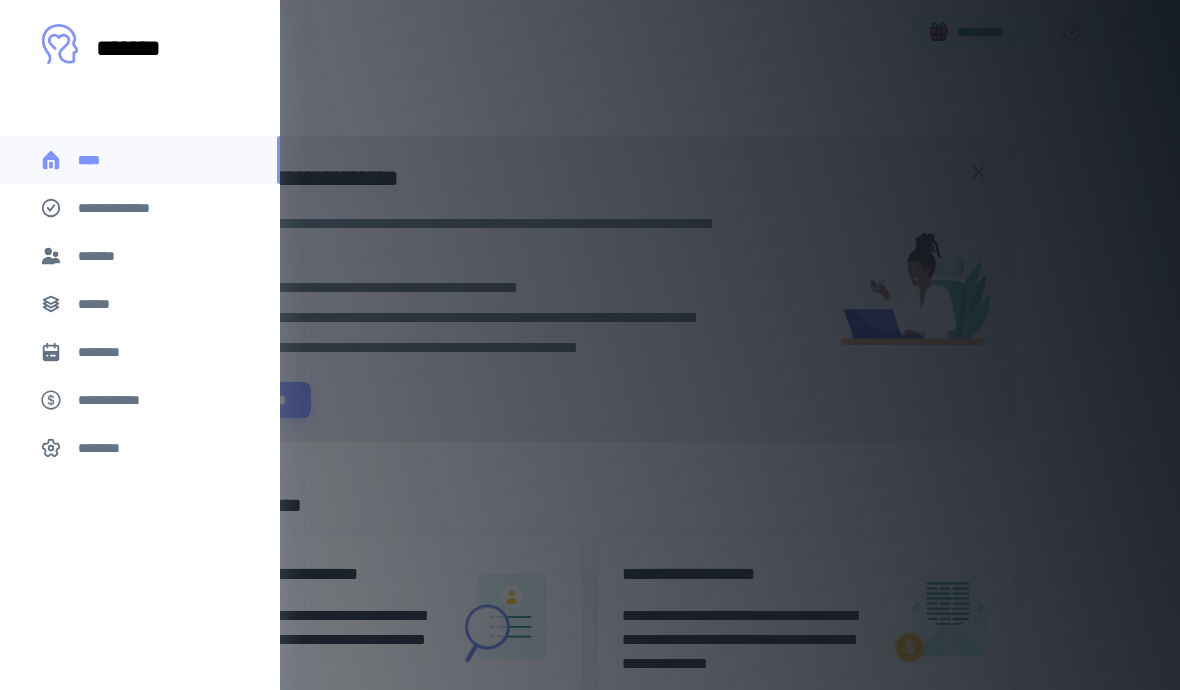 click on "*******" at bounding box center (140, 256) 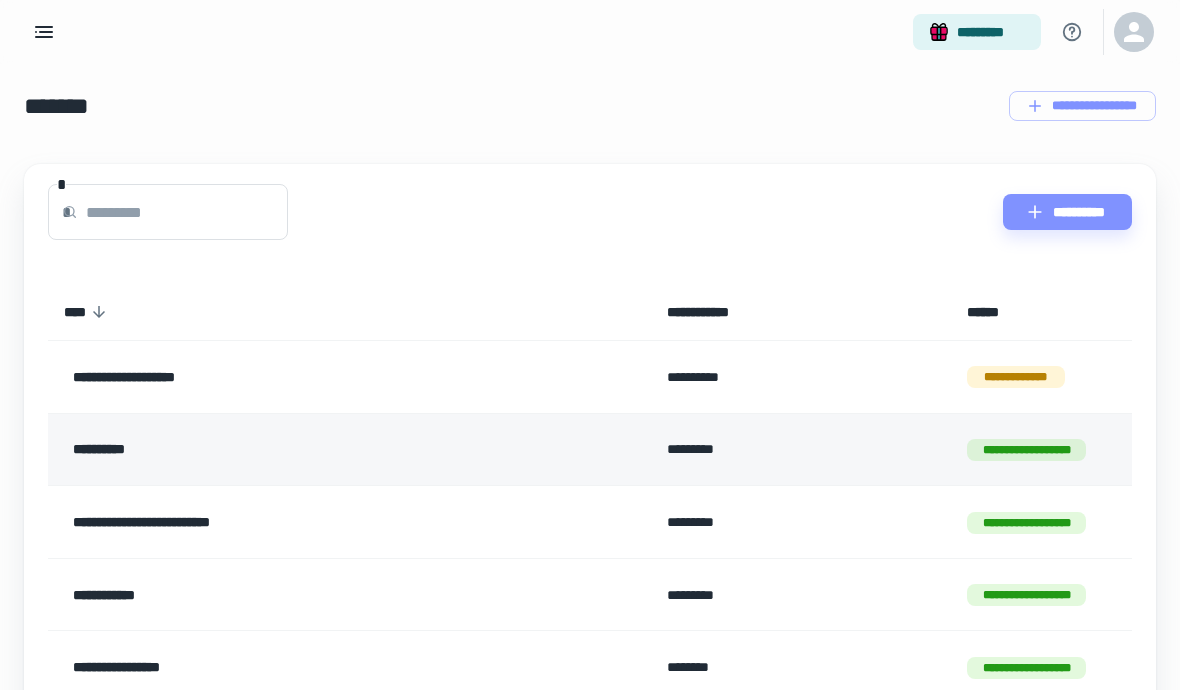 click on "*********" at bounding box center [801, 449] 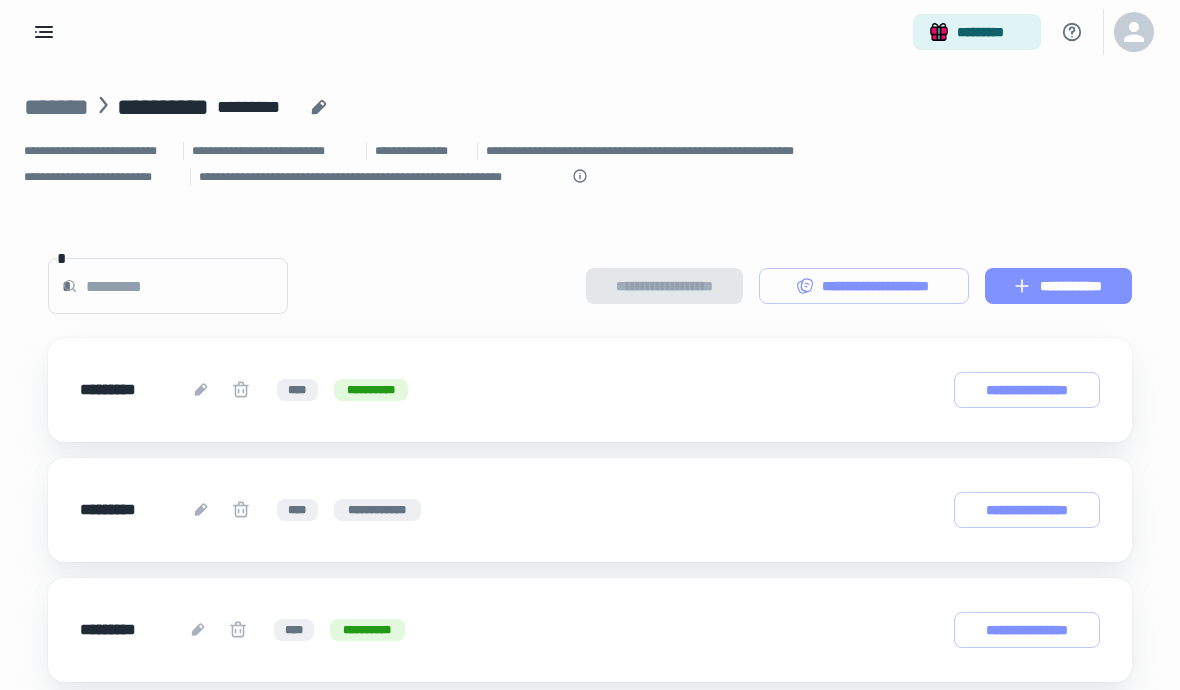 click on "**********" at bounding box center [1058, 286] 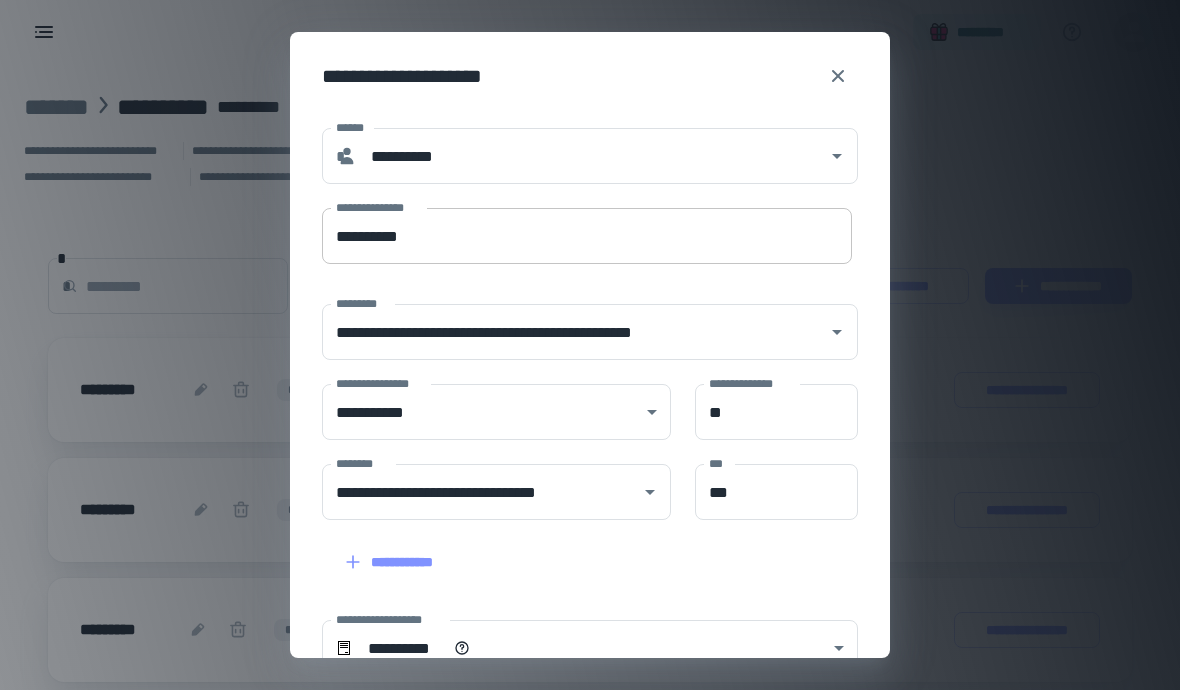 click on "**********" at bounding box center (587, 236) 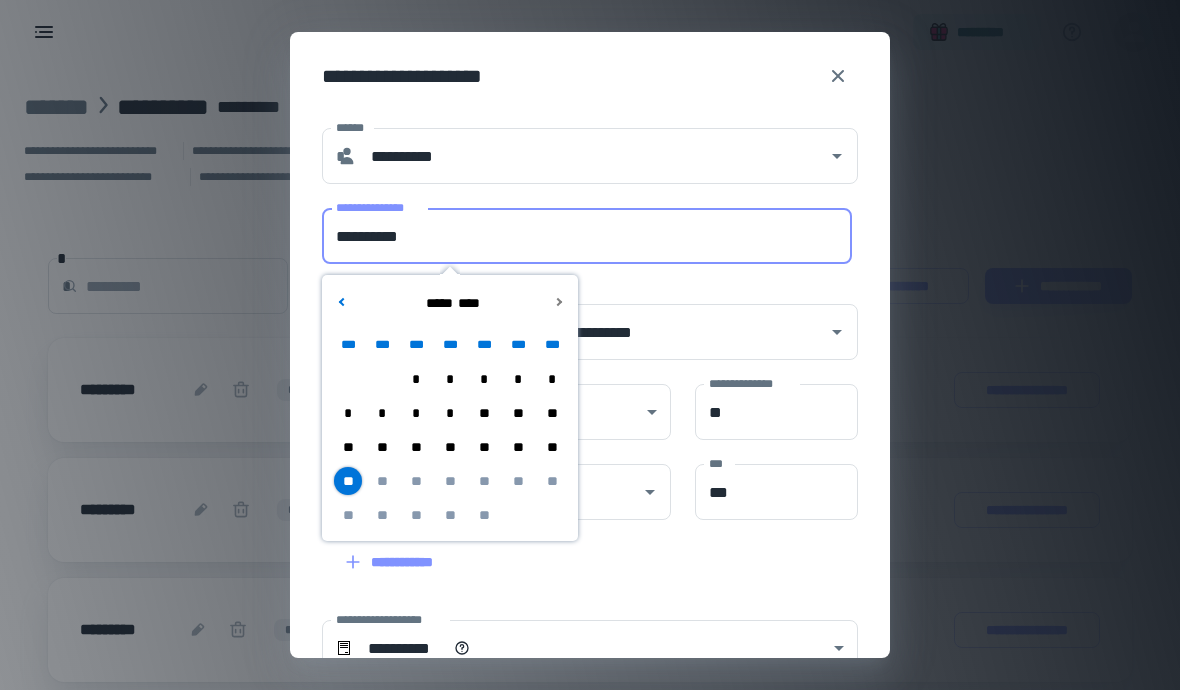 click on "**" at bounding box center [382, 447] 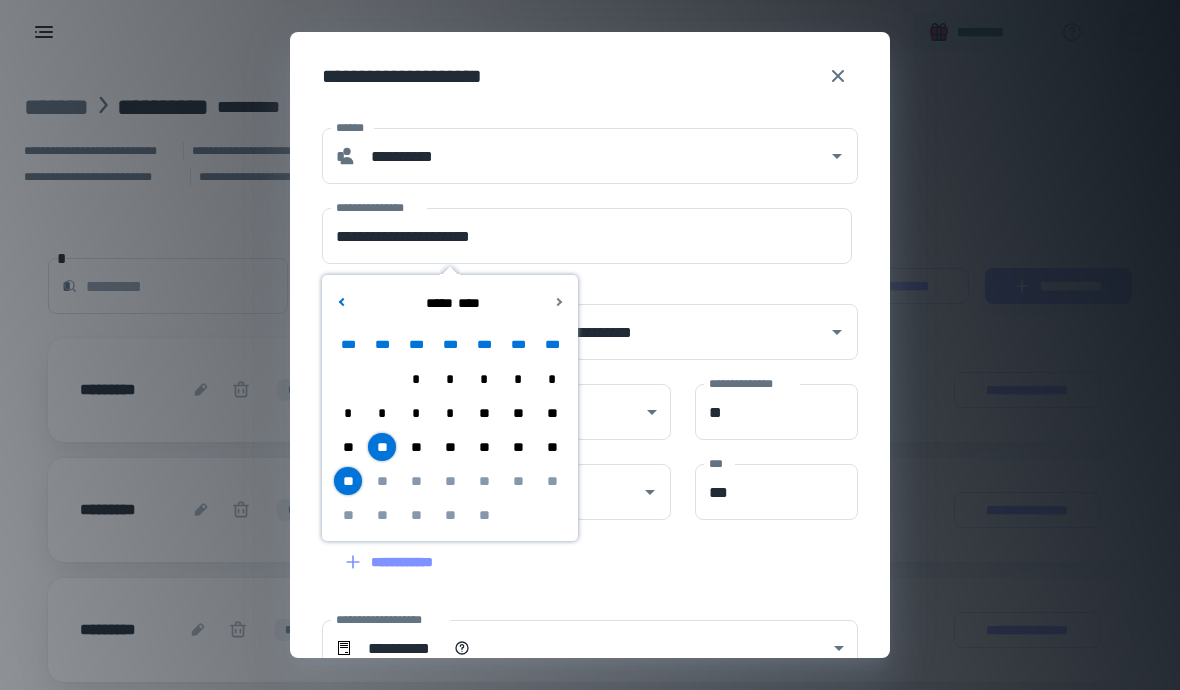 click on "**" at bounding box center [348, 481] 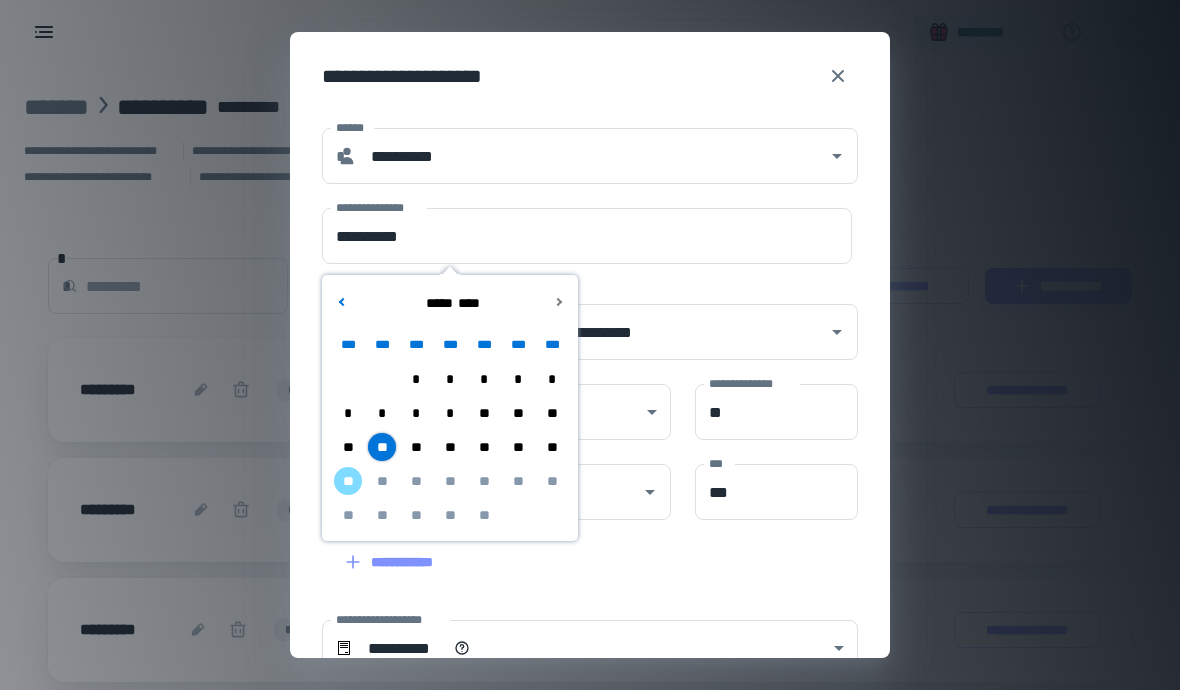 click on "**********" at bounding box center [590, 515] 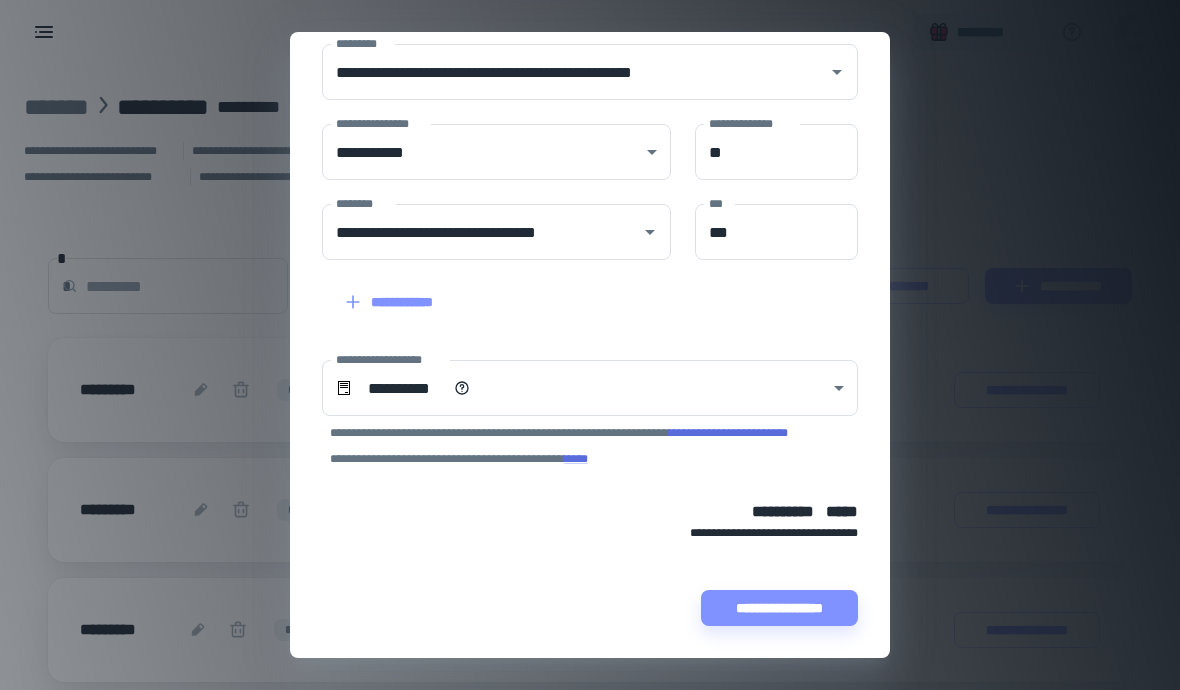 scroll, scrollTop: 260, scrollLeft: 0, axis: vertical 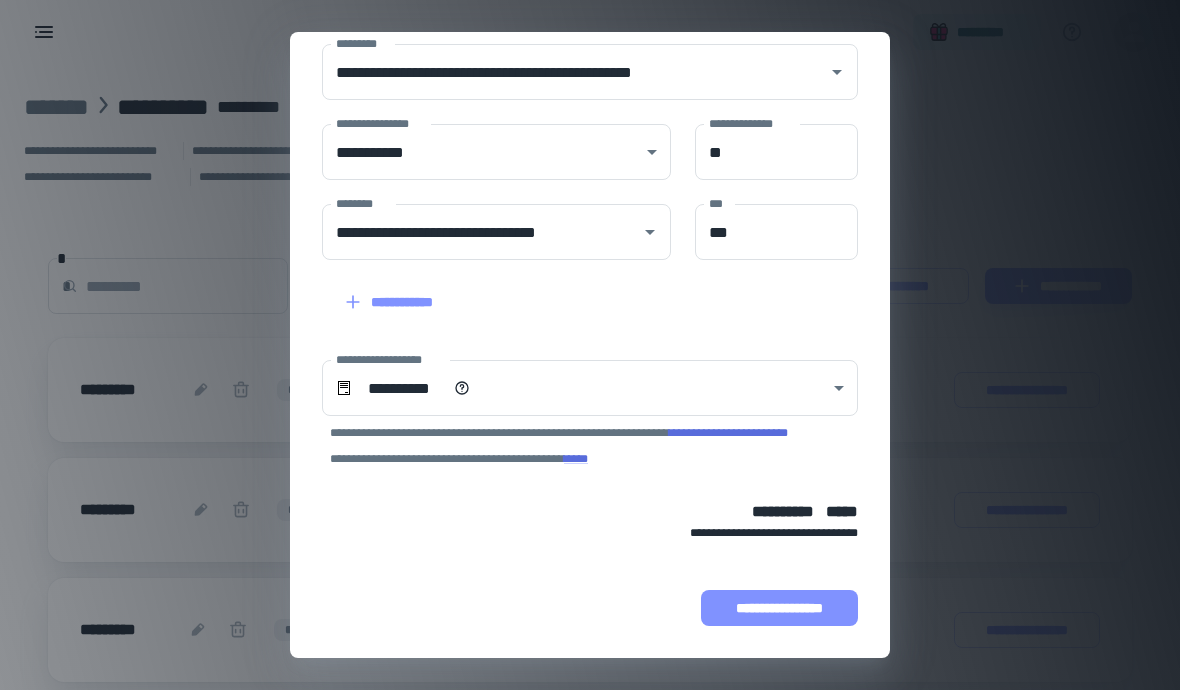 click on "**********" at bounding box center [779, 608] 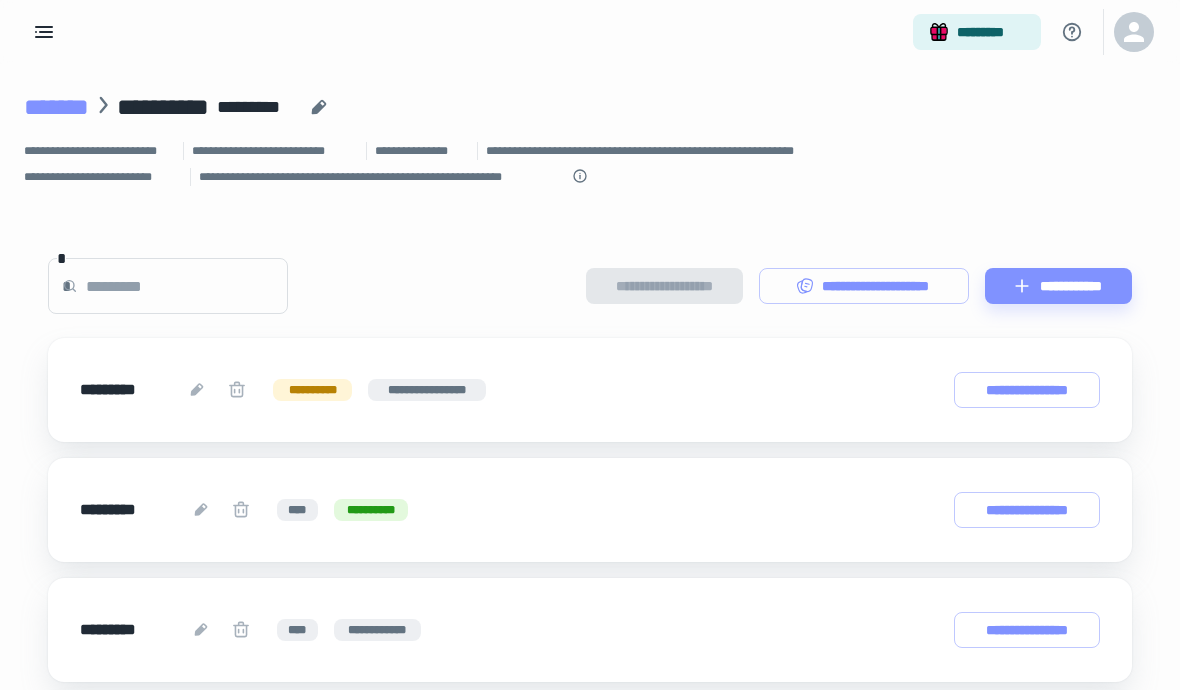 click on "*******" at bounding box center (56, 107) 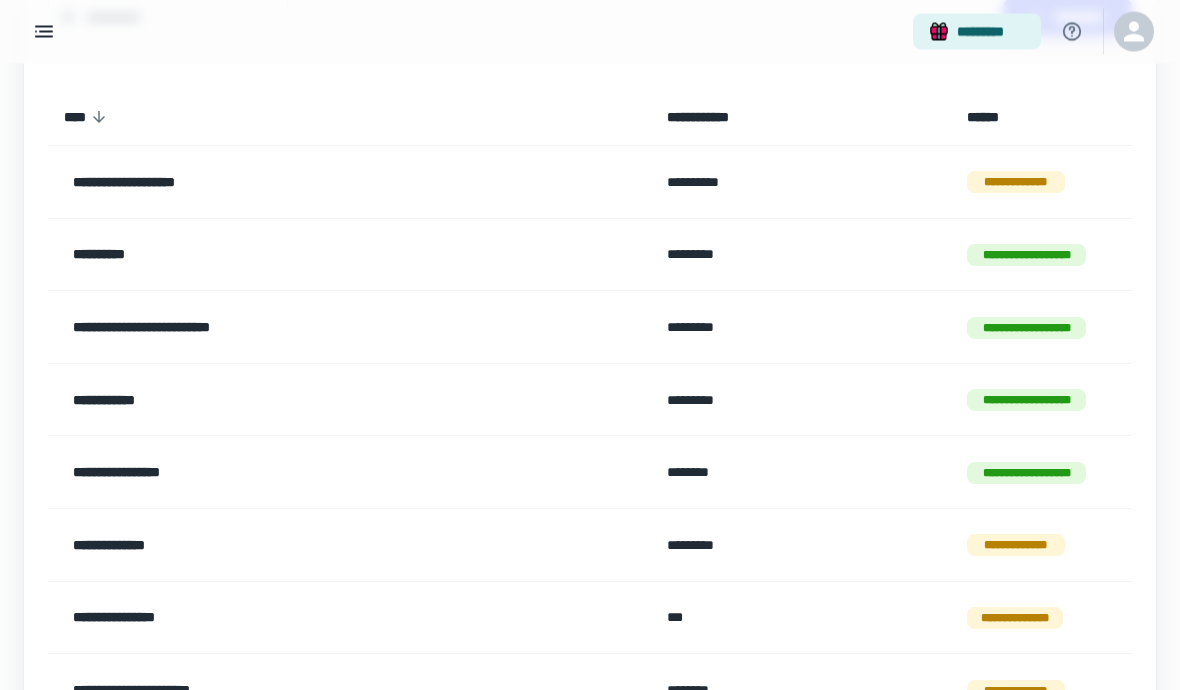 scroll, scrollTop: 198, scrollLeft: 0, axis: vertical 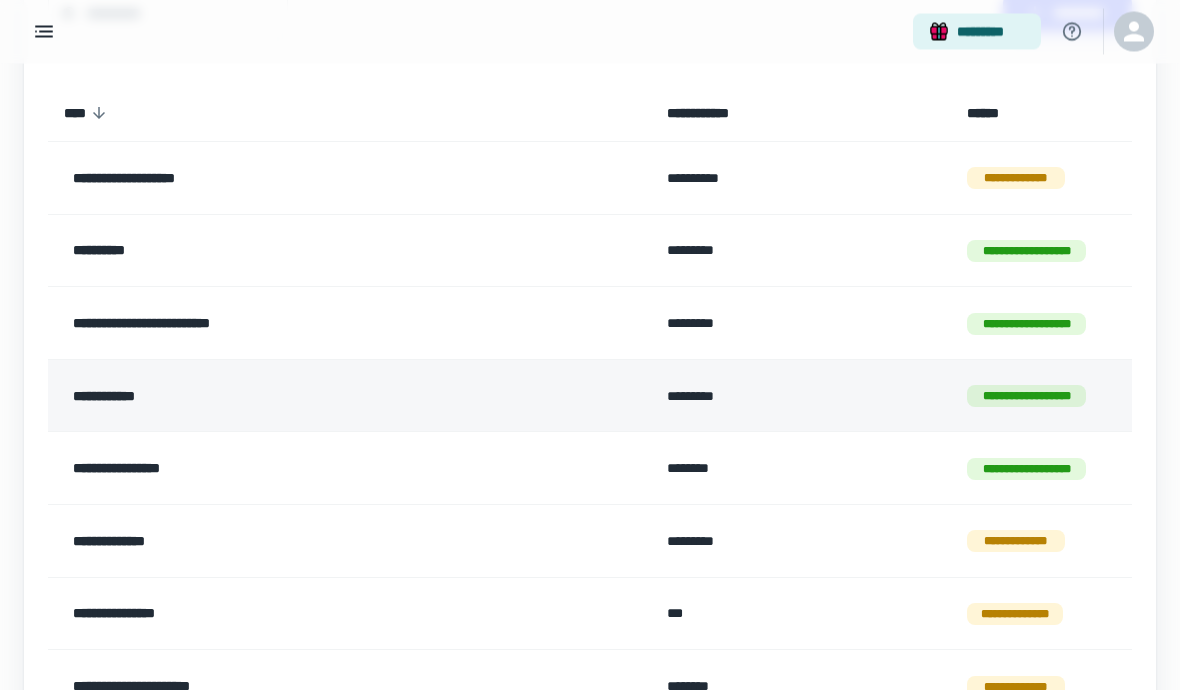 click on "**********" at bounding box center [300, 397] 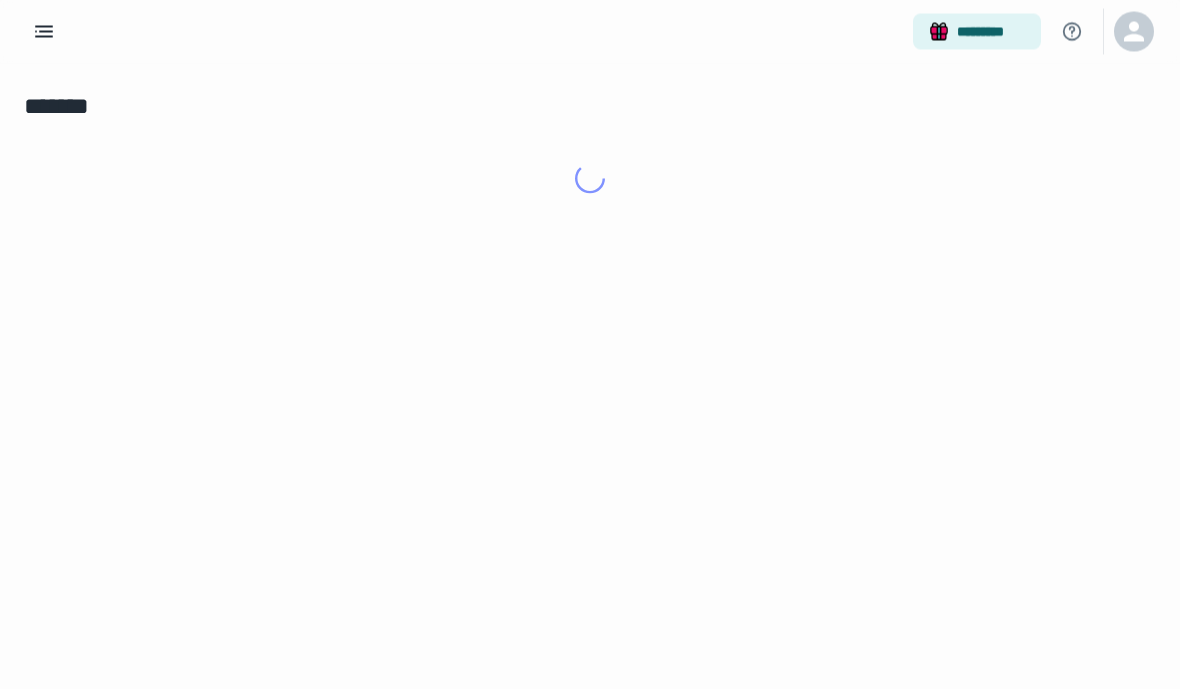 scroll, scrollTop: 0, scrollLeft: 0, axis: both 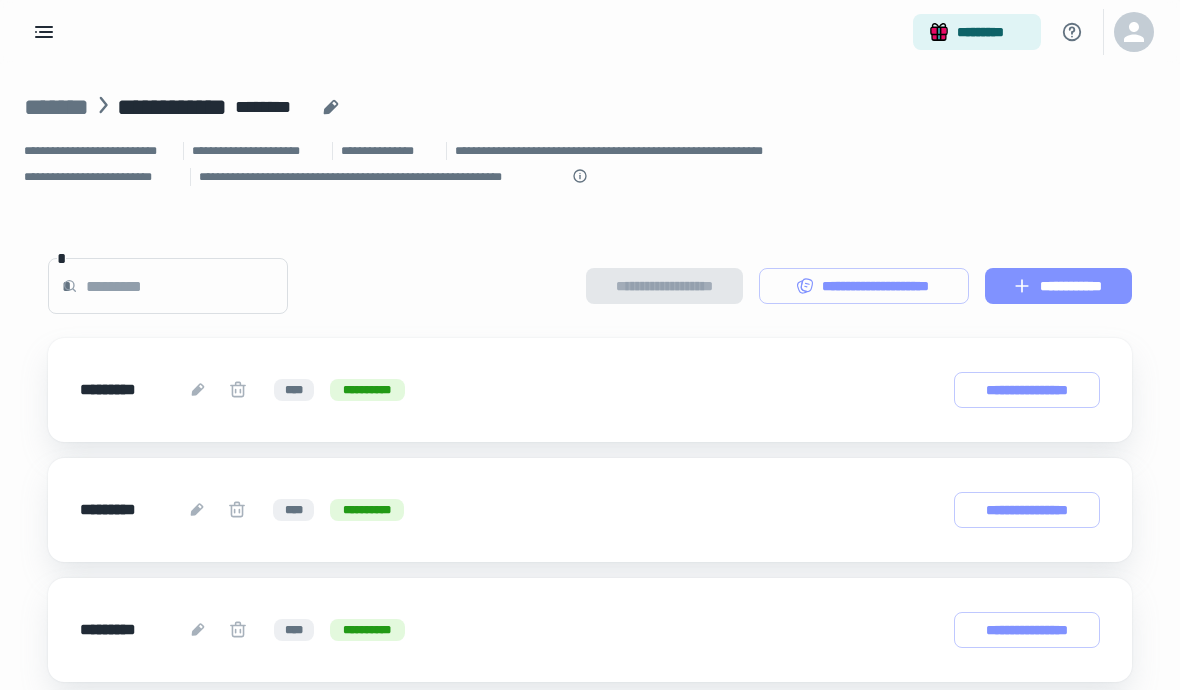 click on "**********" at bounding box center (1058, 286) 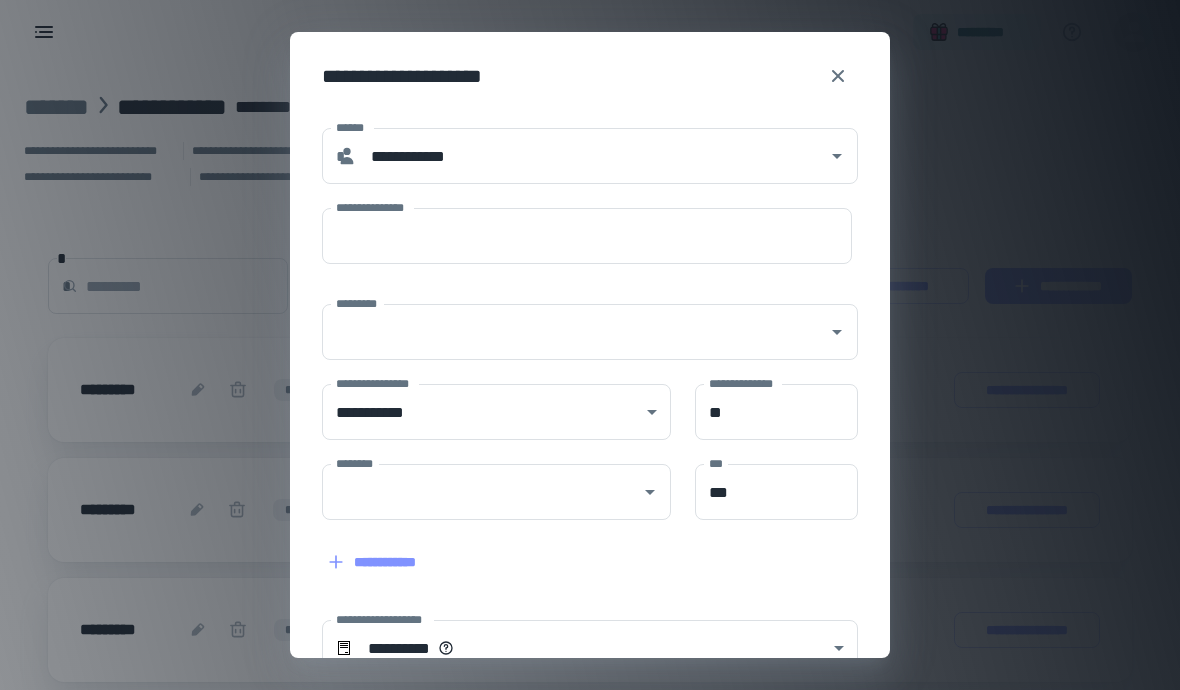 type on "**********" 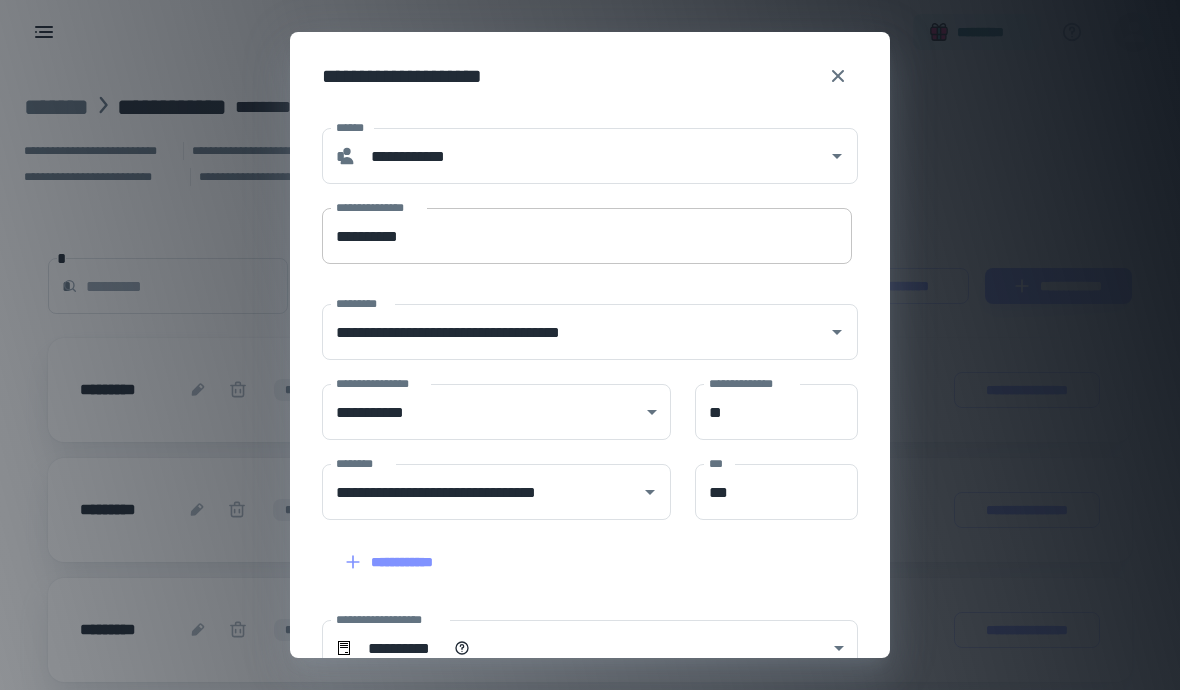 click on "**********" at bounding box center [587, 236] 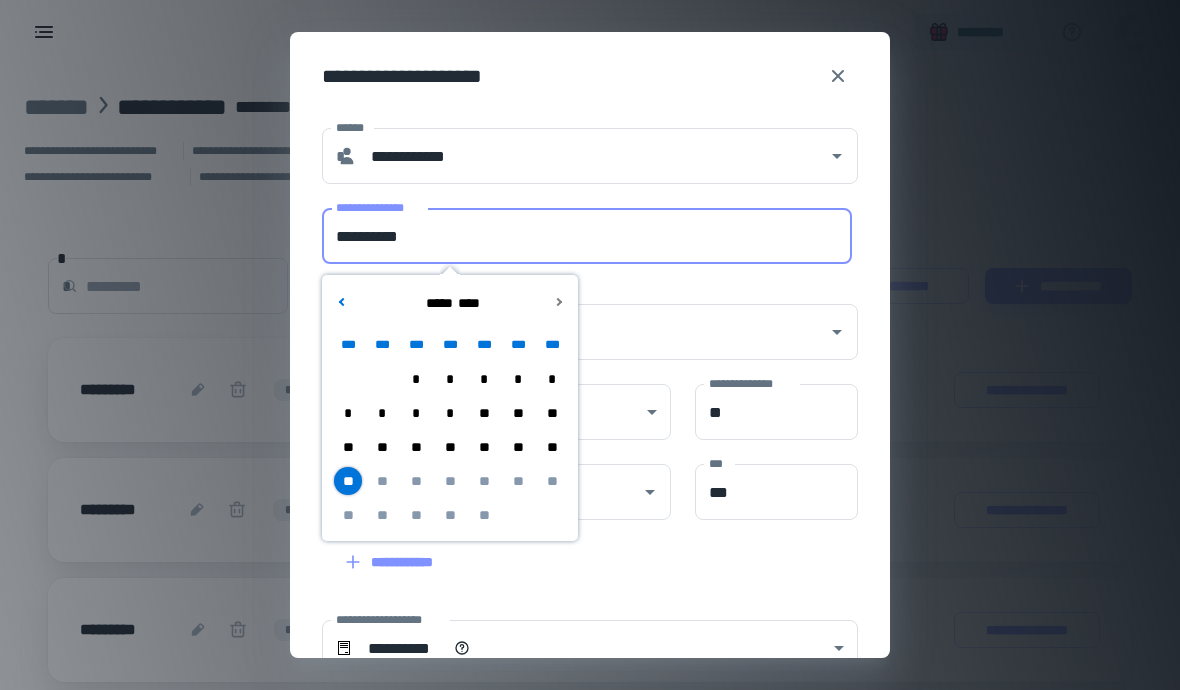 click on "**" at bounding box center (382, 447) 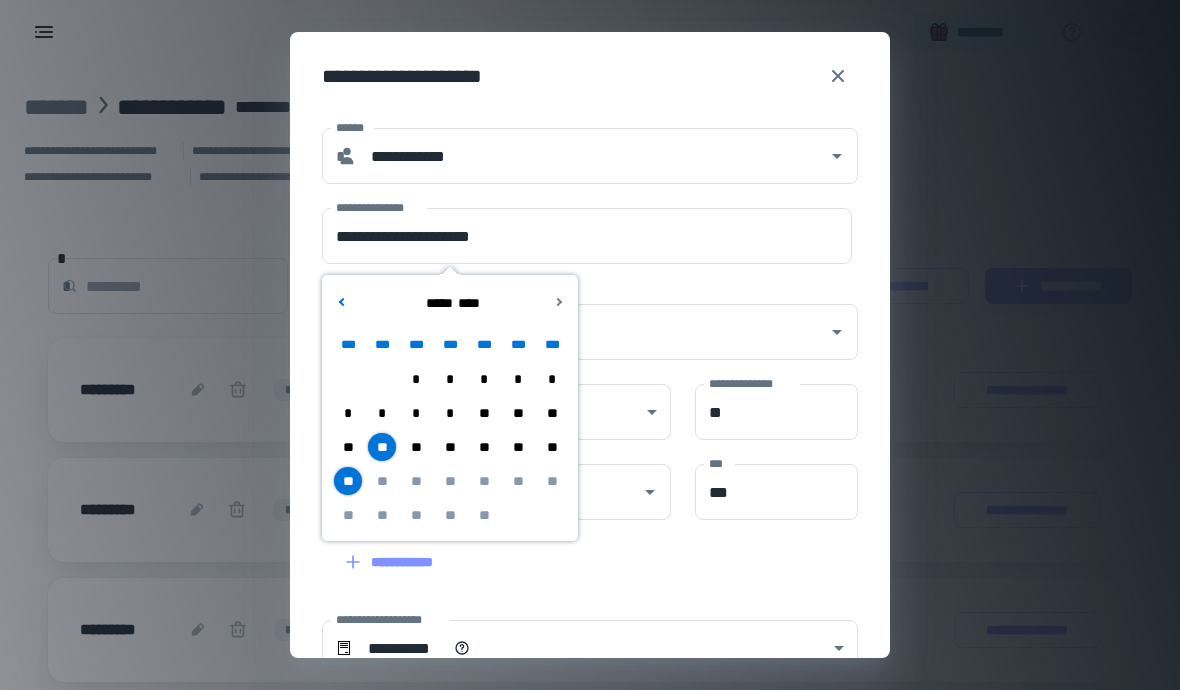 click on "**" at bounding box center [348, 481] 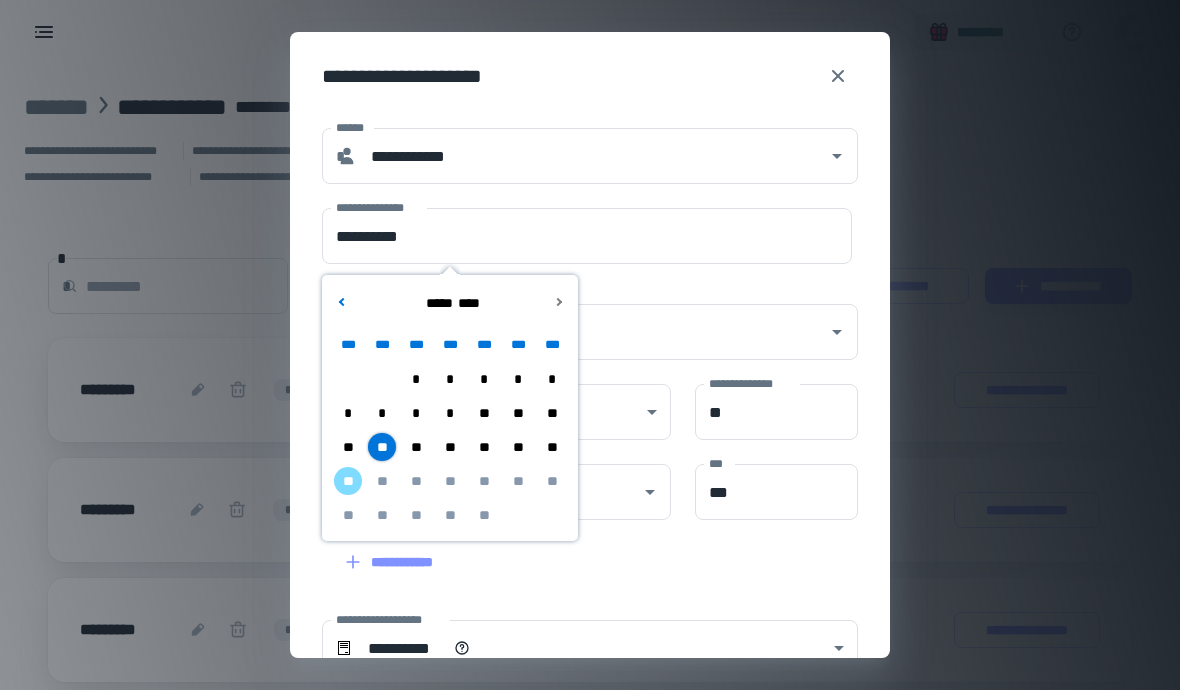 click on "**********" at bounding box center (578, 550) 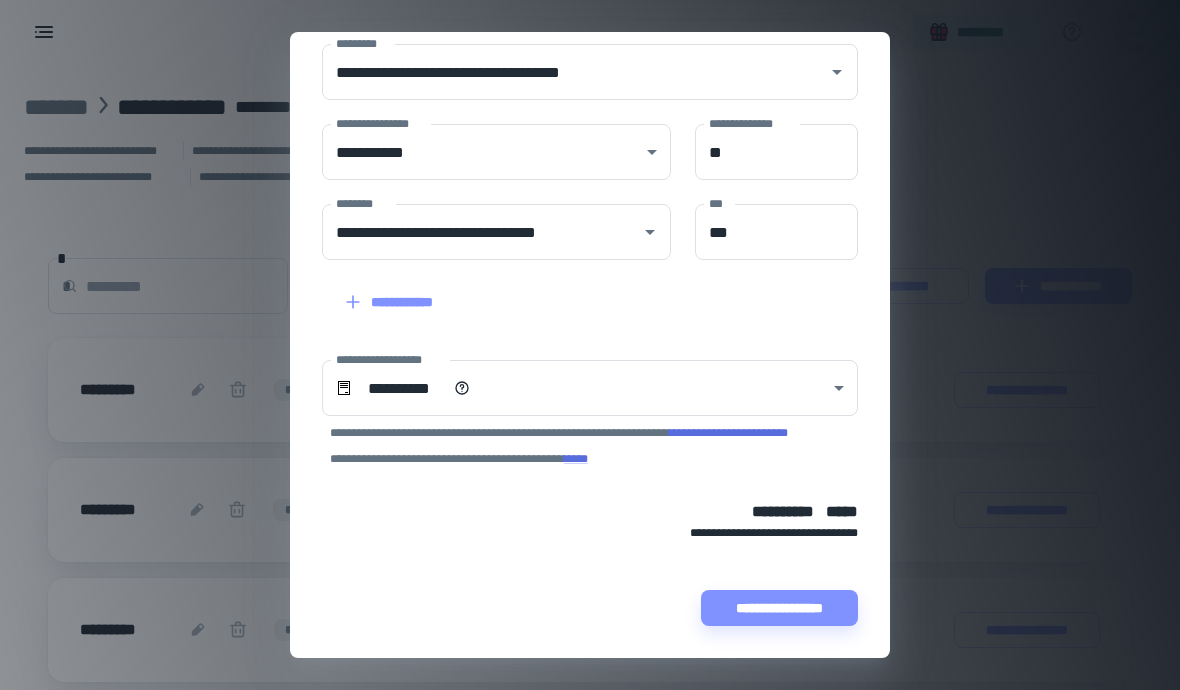 scroll, scrollTop: 260, scrollLeft: 0, axis: vertical 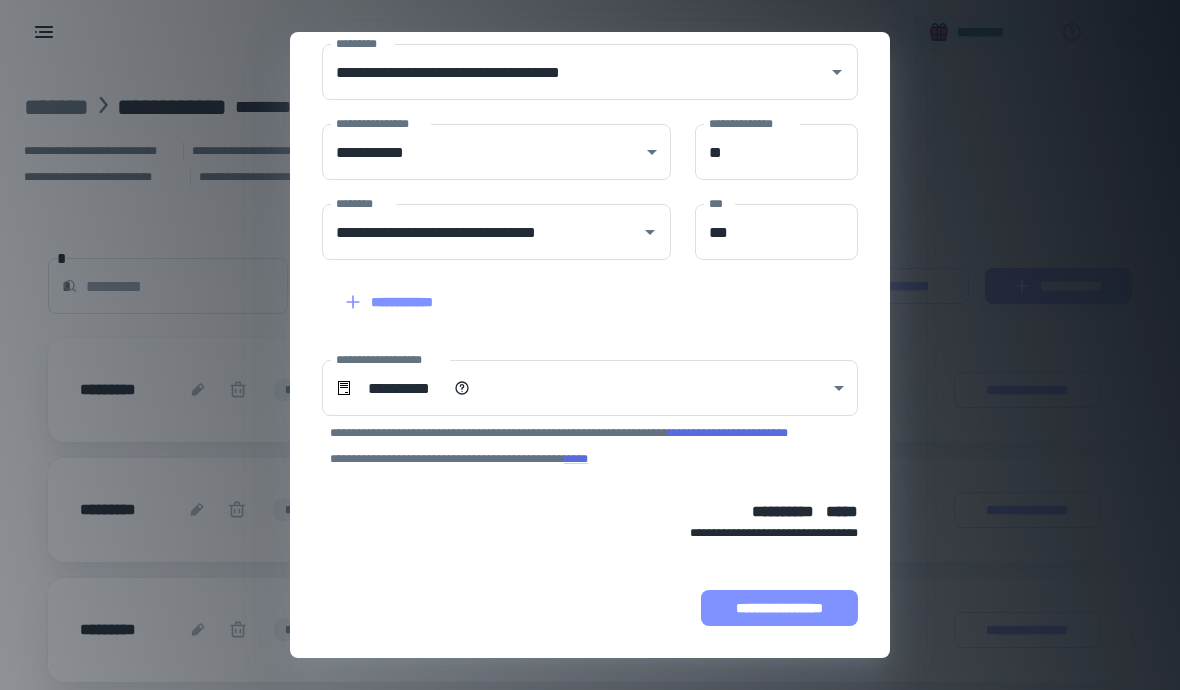 click on "**********" at bounding box center (779, 608) 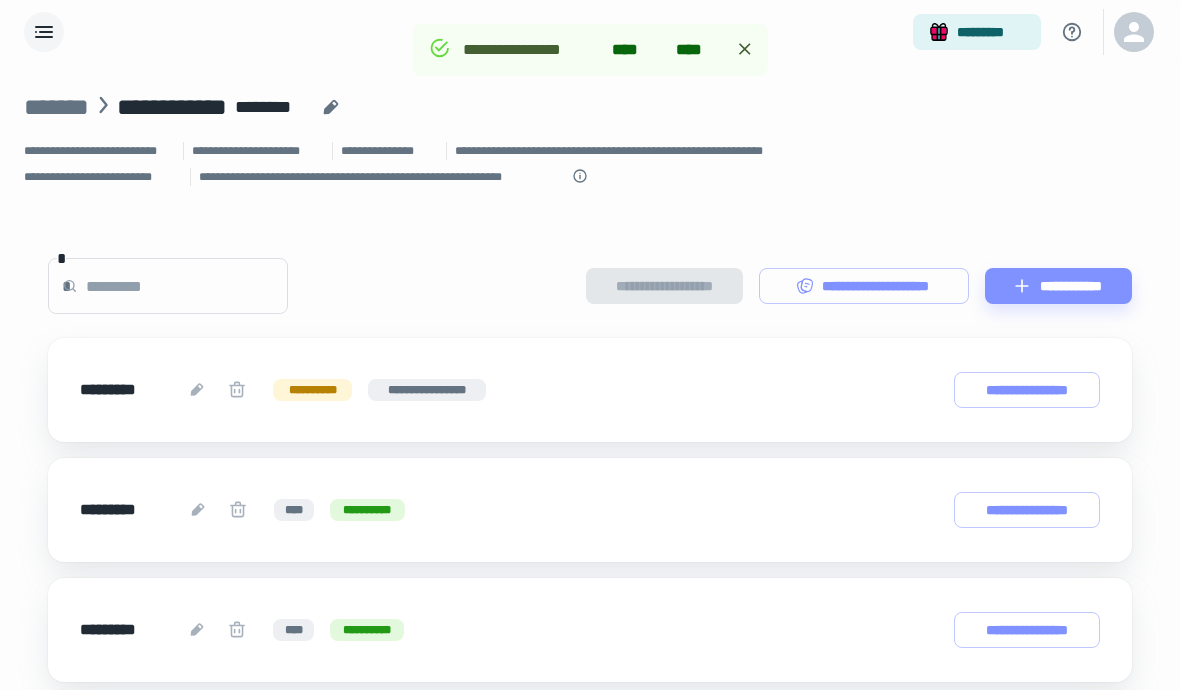 click 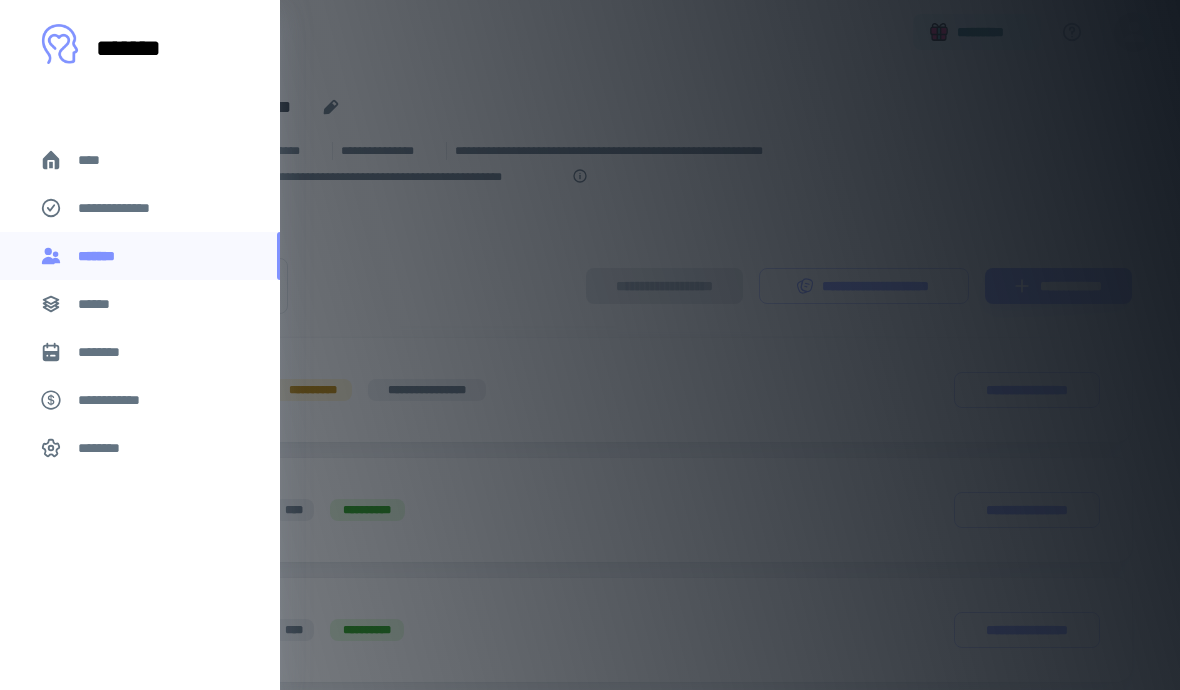click on "******" at bounding box center (140, 304) 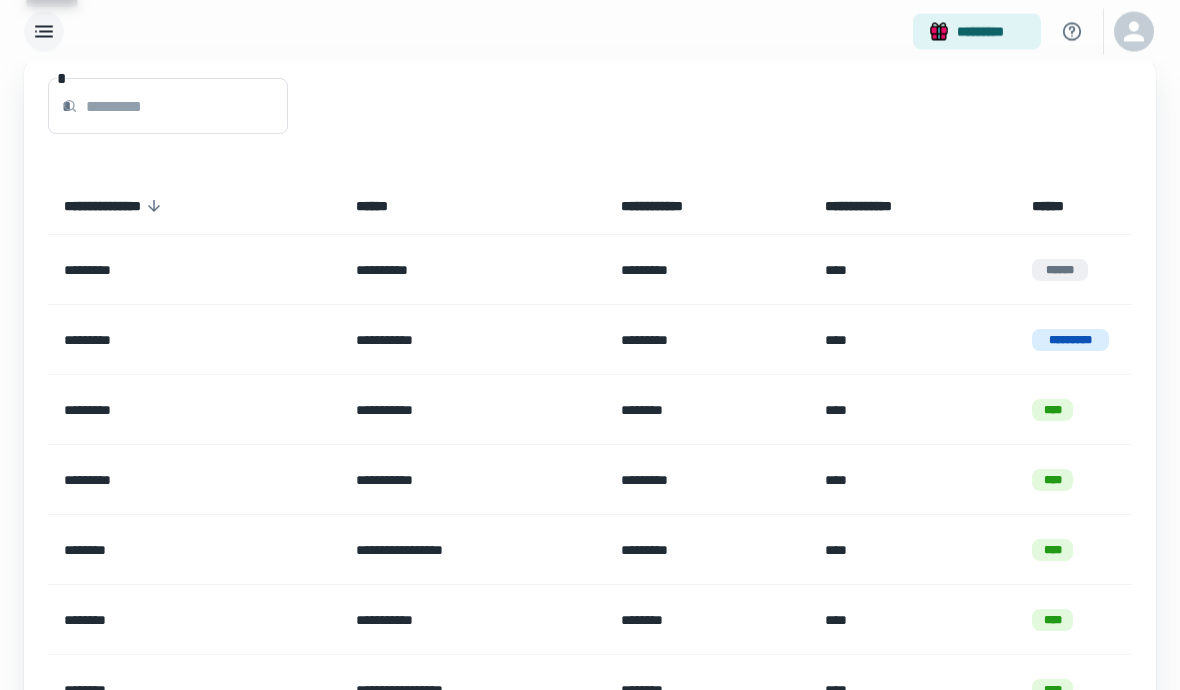 scroll, scrollTop: 0, scrollLeft: 0, axis: both 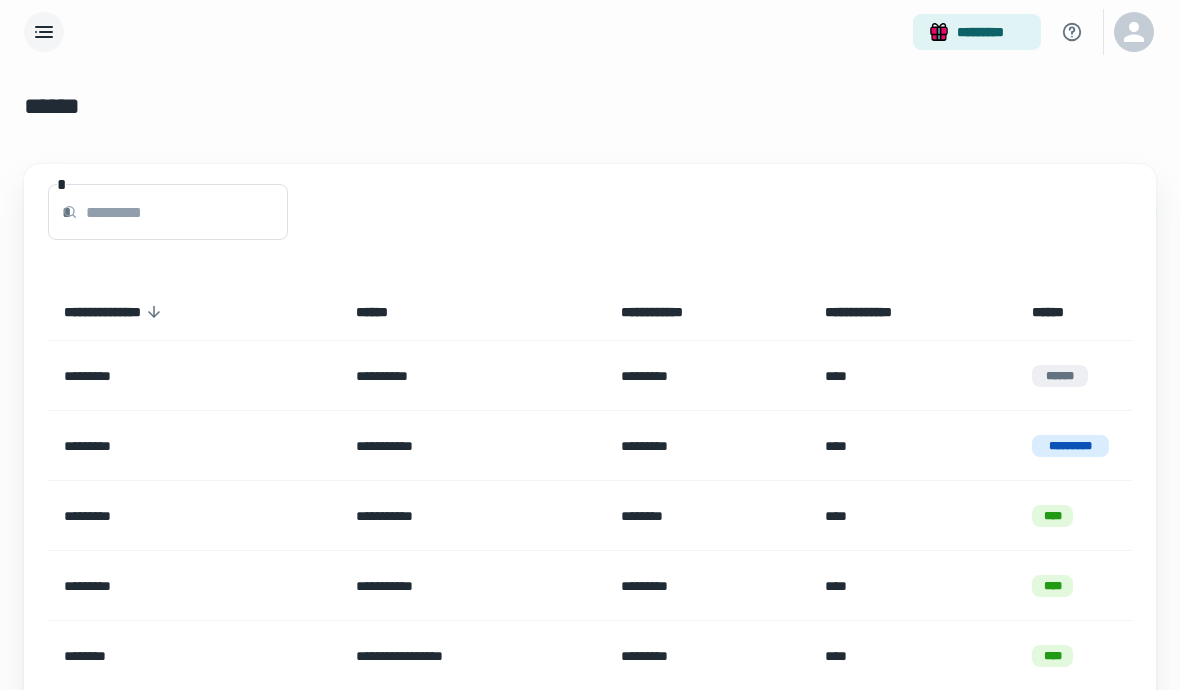click 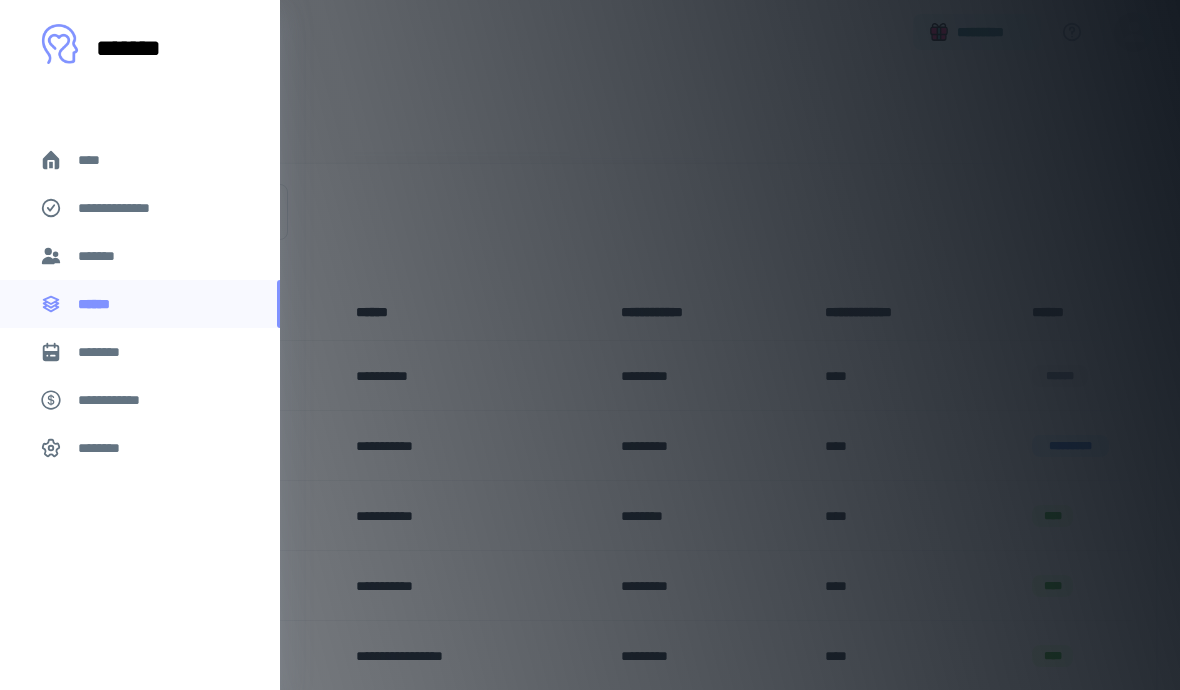 click at bounding box center (590, 345) 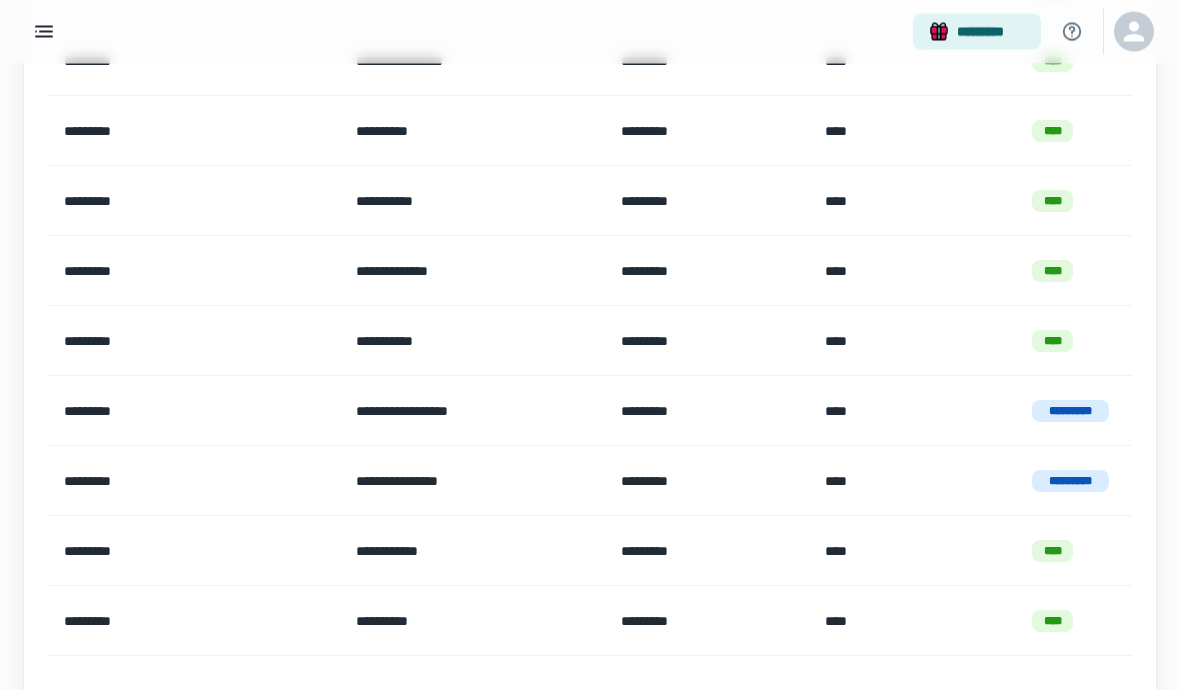 scroll, scrollTop: 1436, scrollLeft: 0, axis: vertical 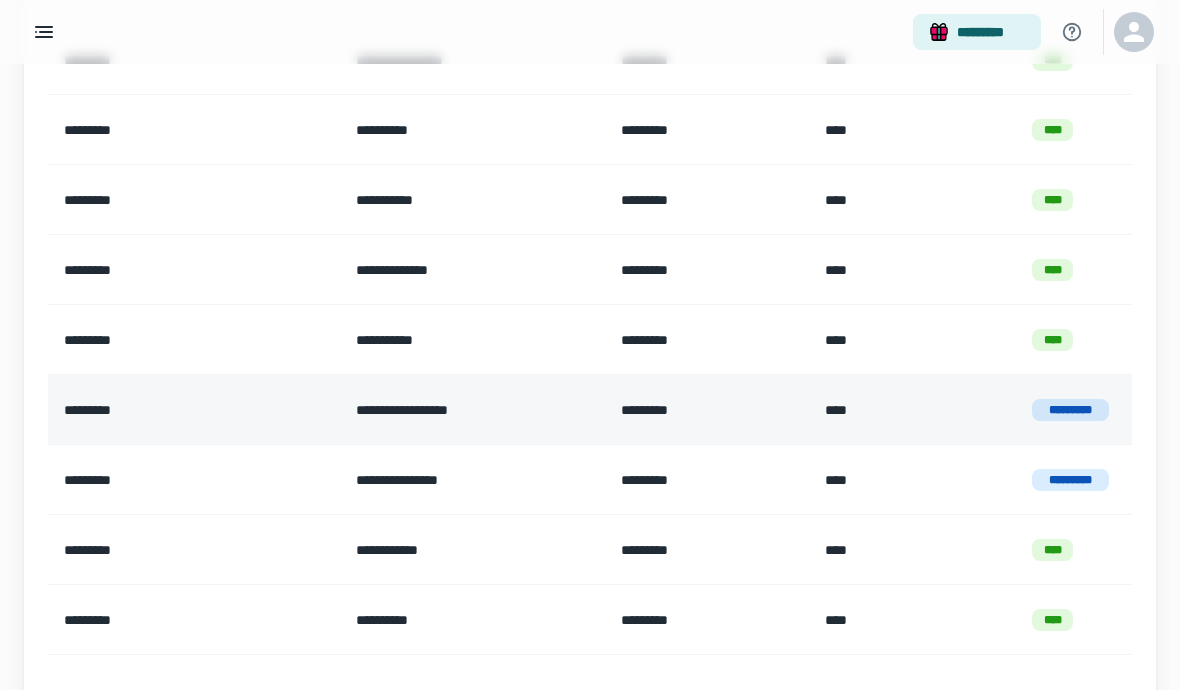 click on "****" at bounding box center (913, 410) 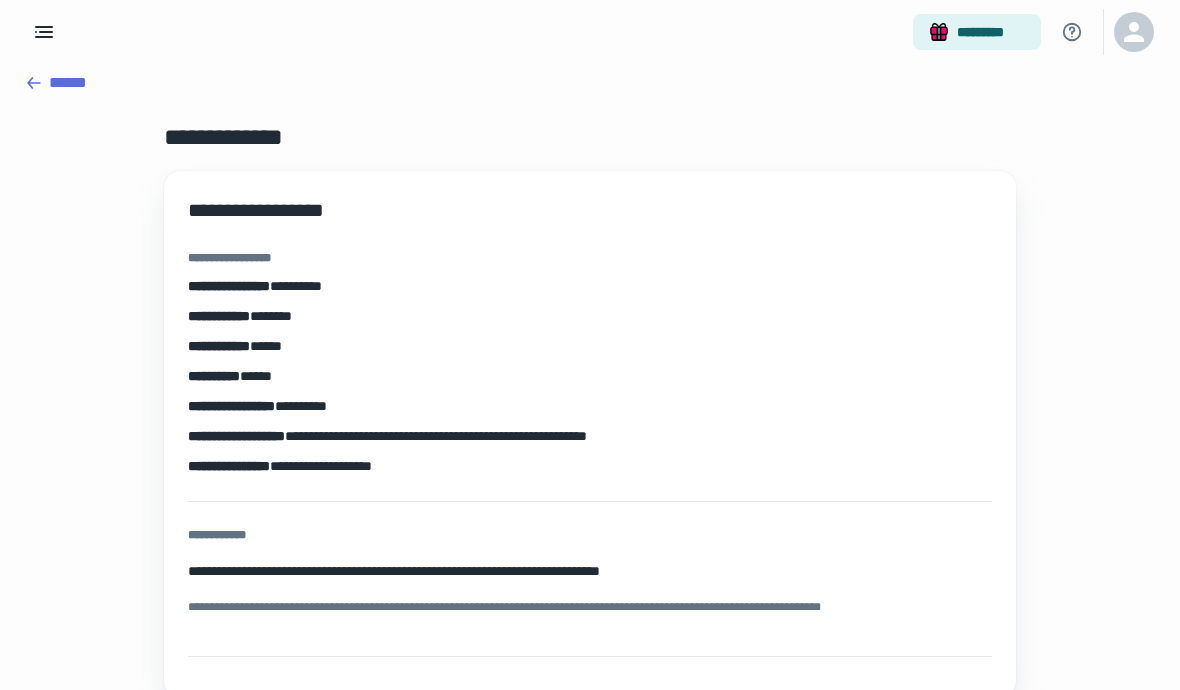 click on "******" at bounding box center [590, 83] 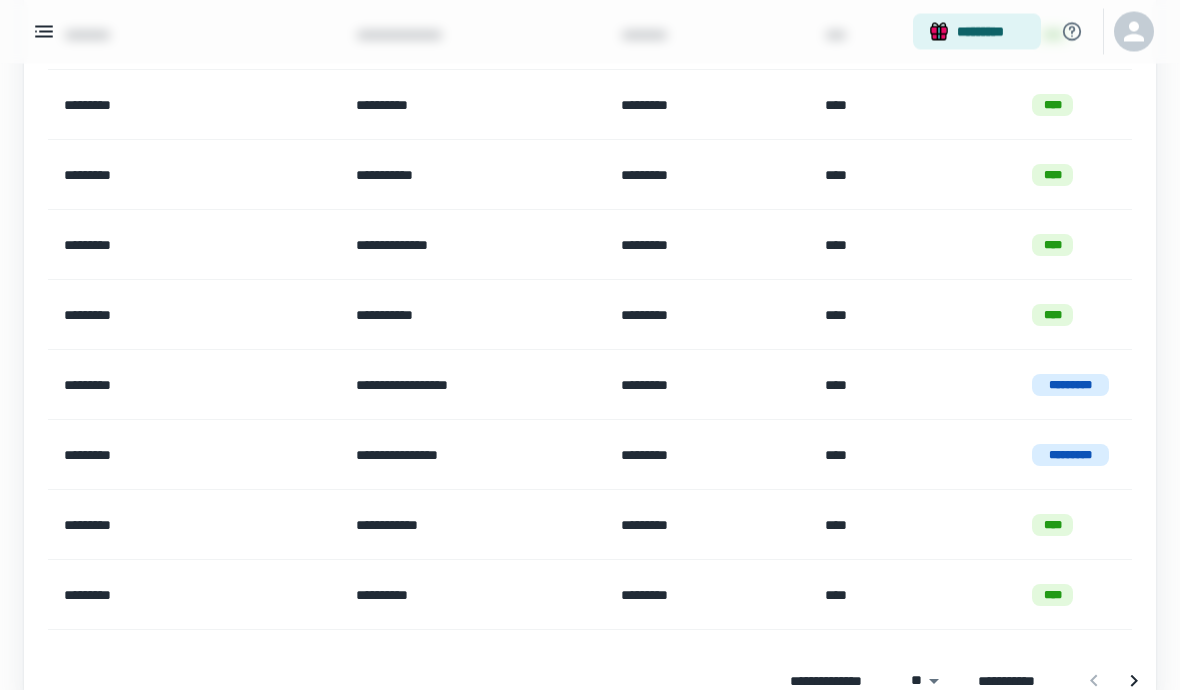 scroll, scrollTop: 1471, scrollLeft: 0, axis: vertical 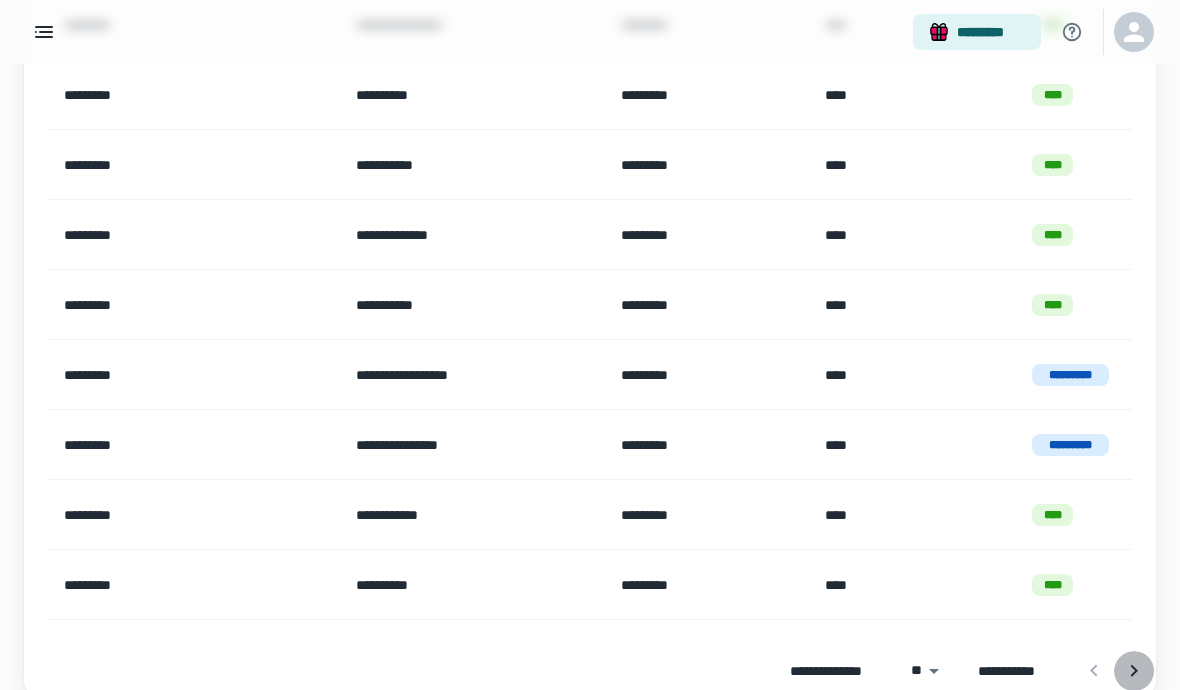 click 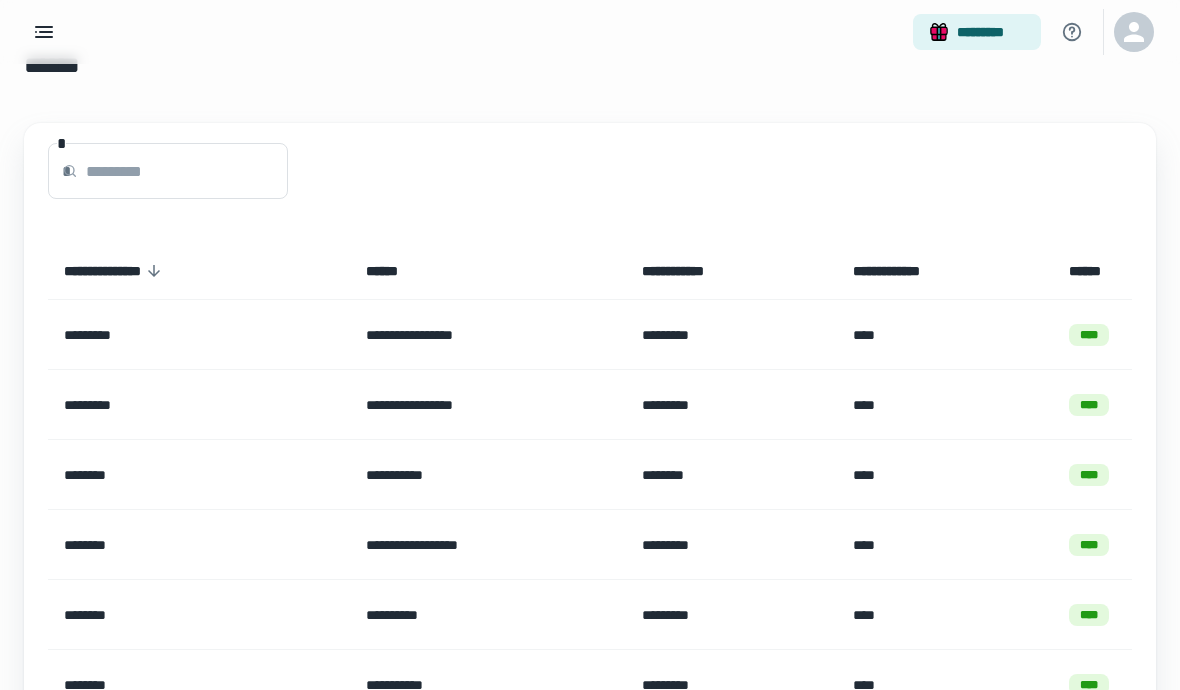 scroll, scrollTop: 0, scrollLeft: 0, axis: both 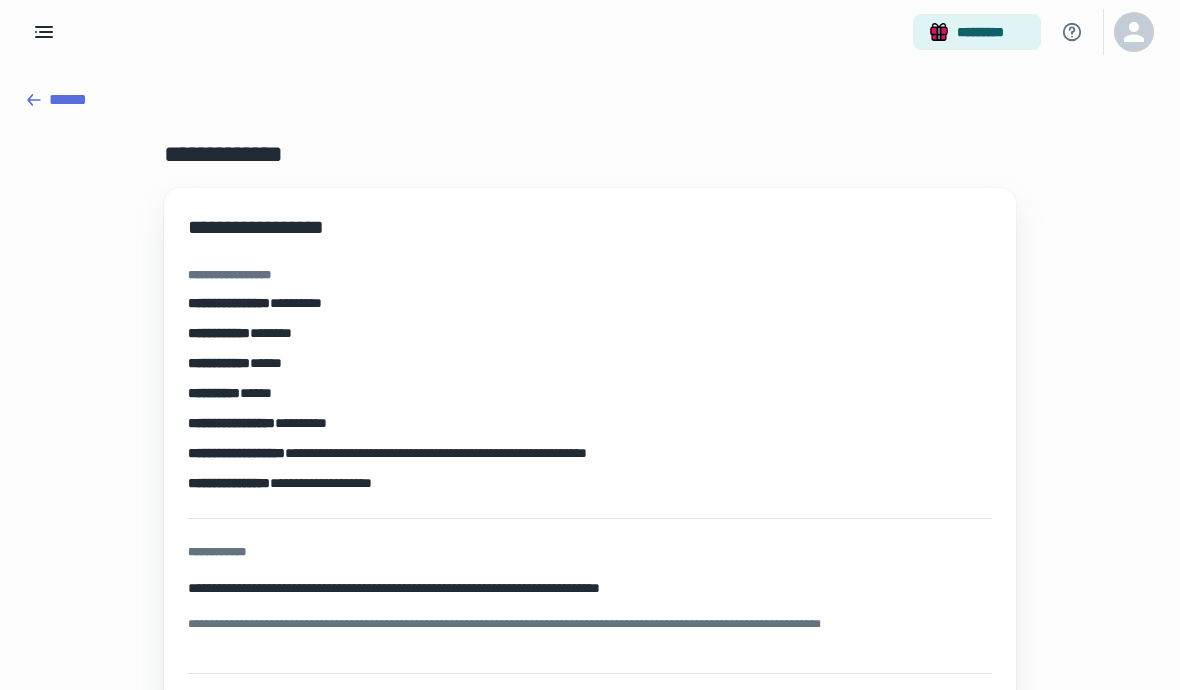click on "******" at bounding box center [590, 100] 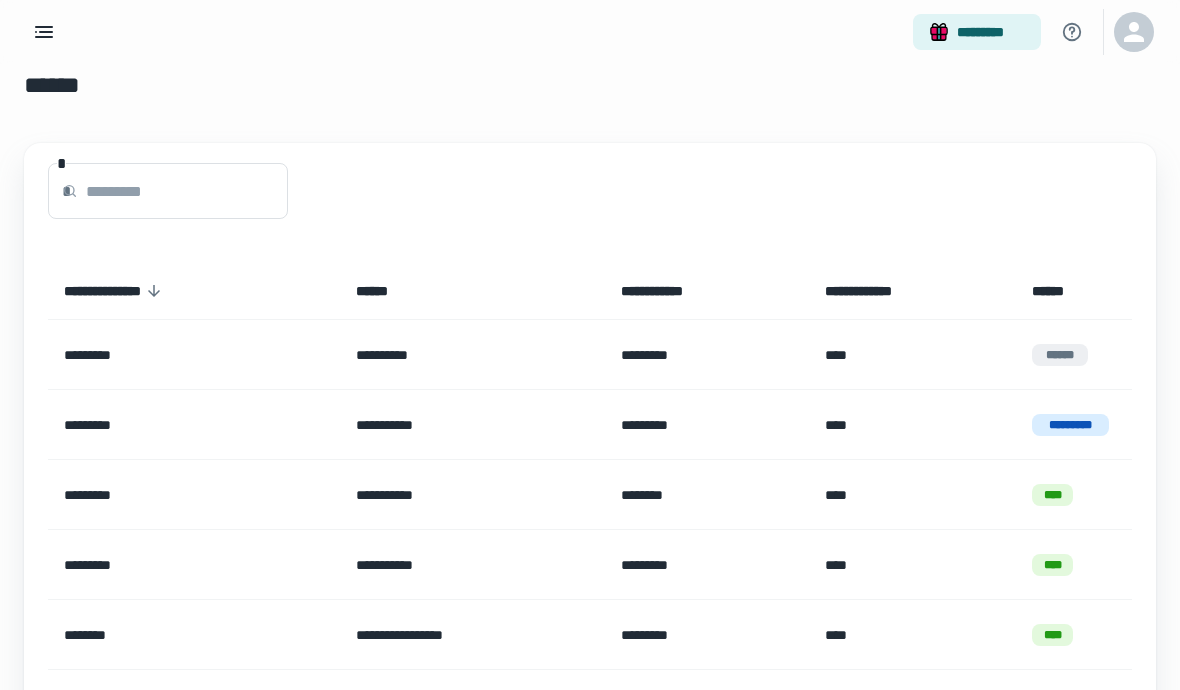 scroll, scrollTop: 0, scrollLeft: 0, axis: both 